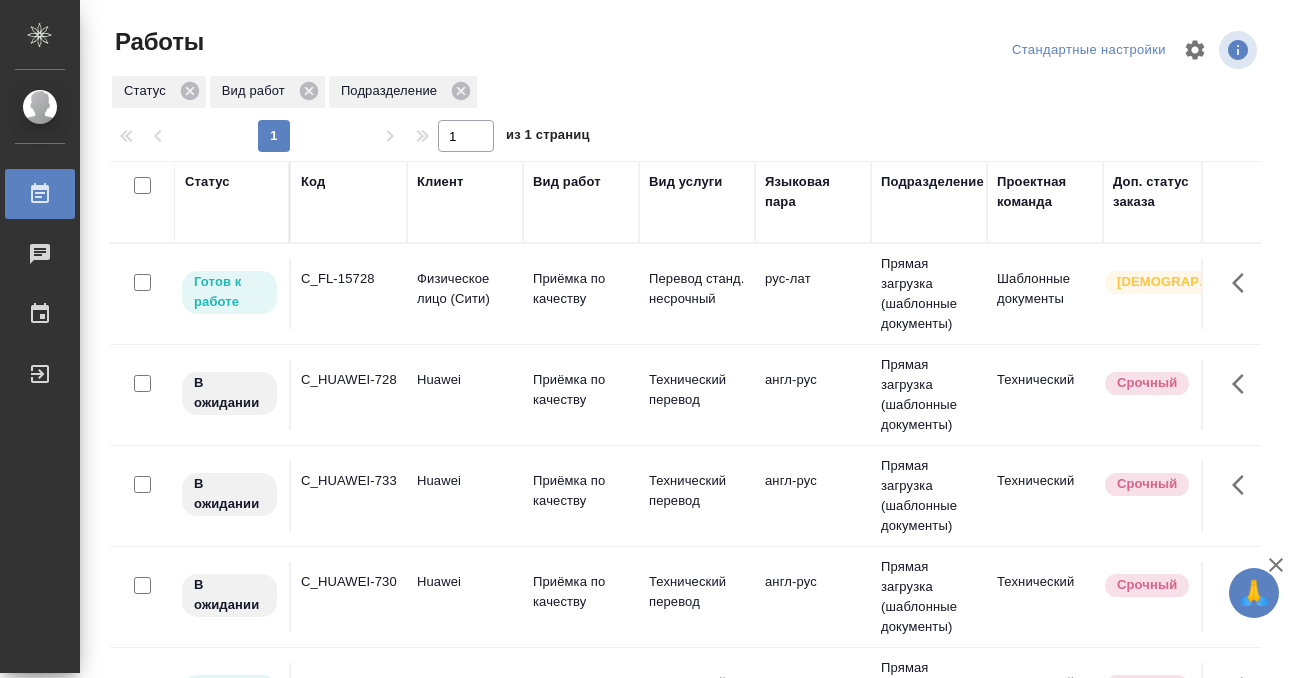 scroll, scrollTop: 0, scrollLeft: 0, axis: both 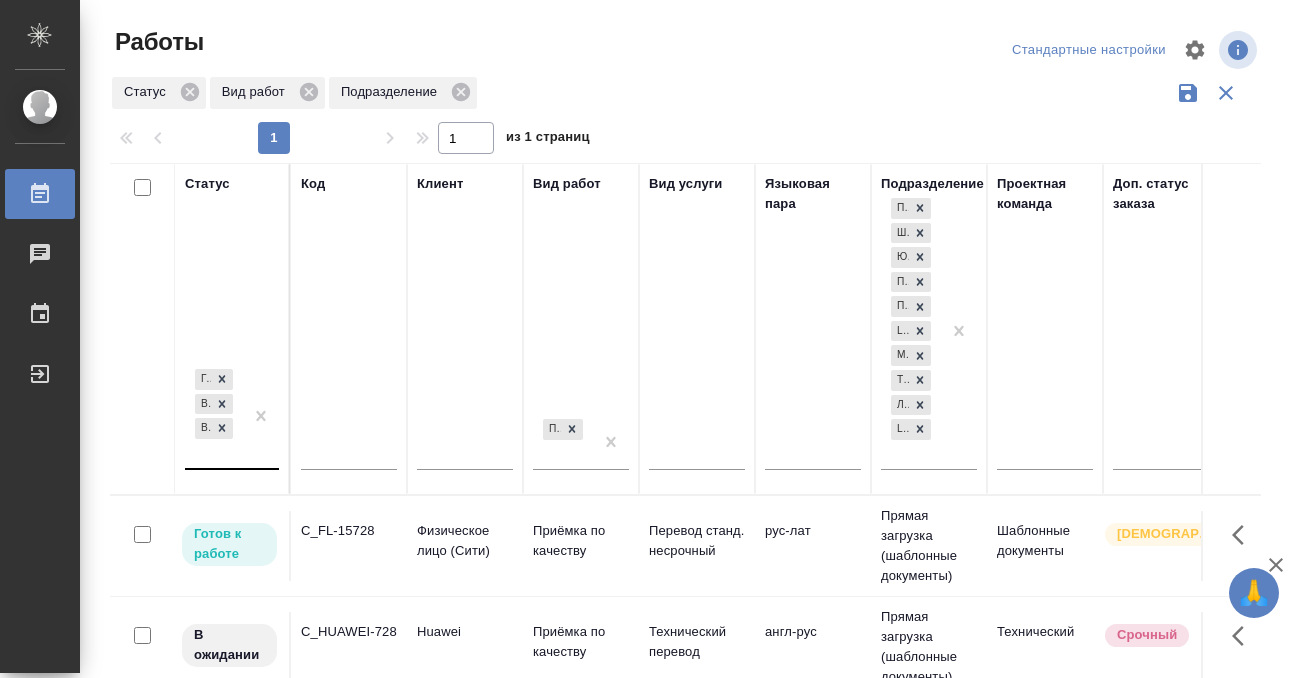 click on "[PERSON_NAME] к работе В работе В ожидании" at bounding box center (232, 424) 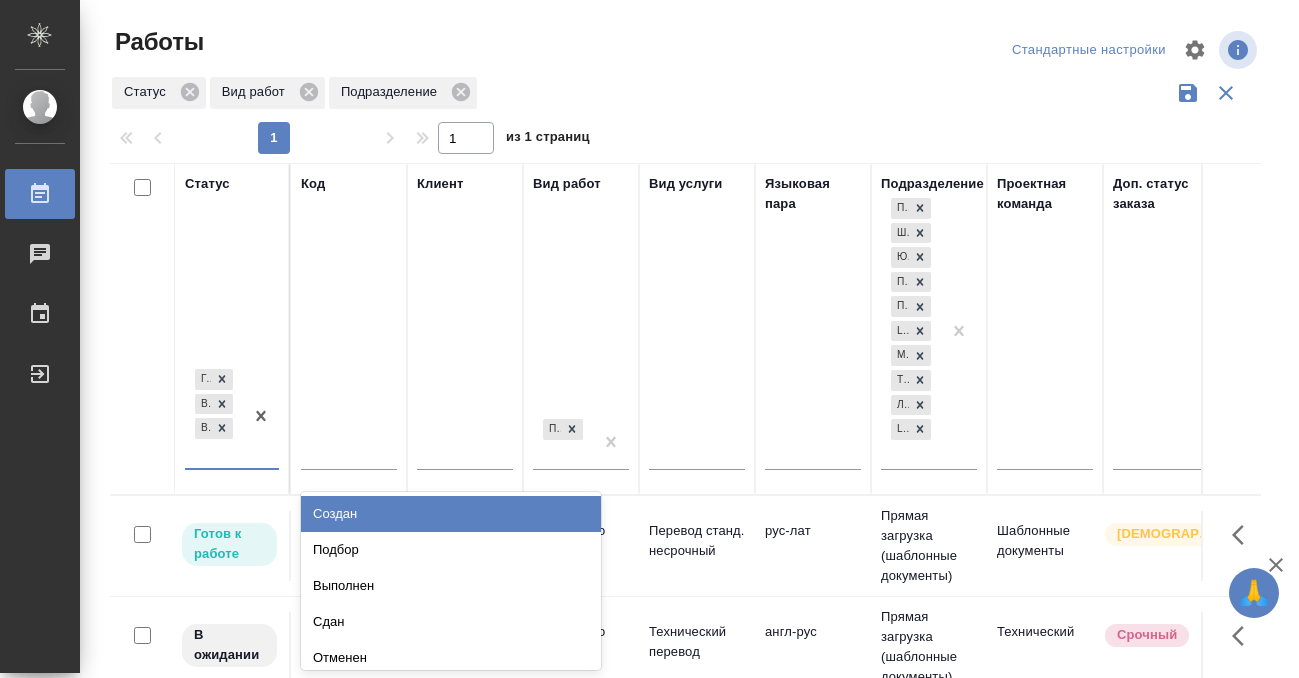 scroll, scrollTop: 10, scrollLeft: 0, axis: vertical 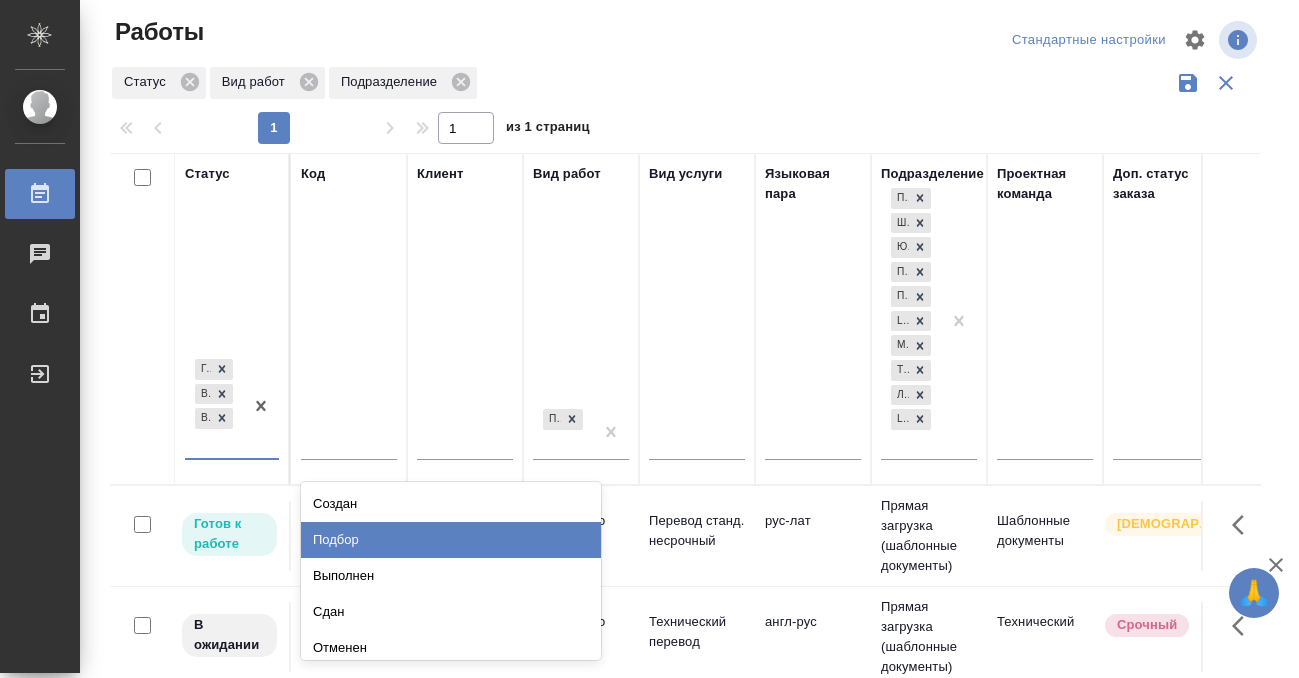 click on "Подбор" at bounding box center (451, 540) 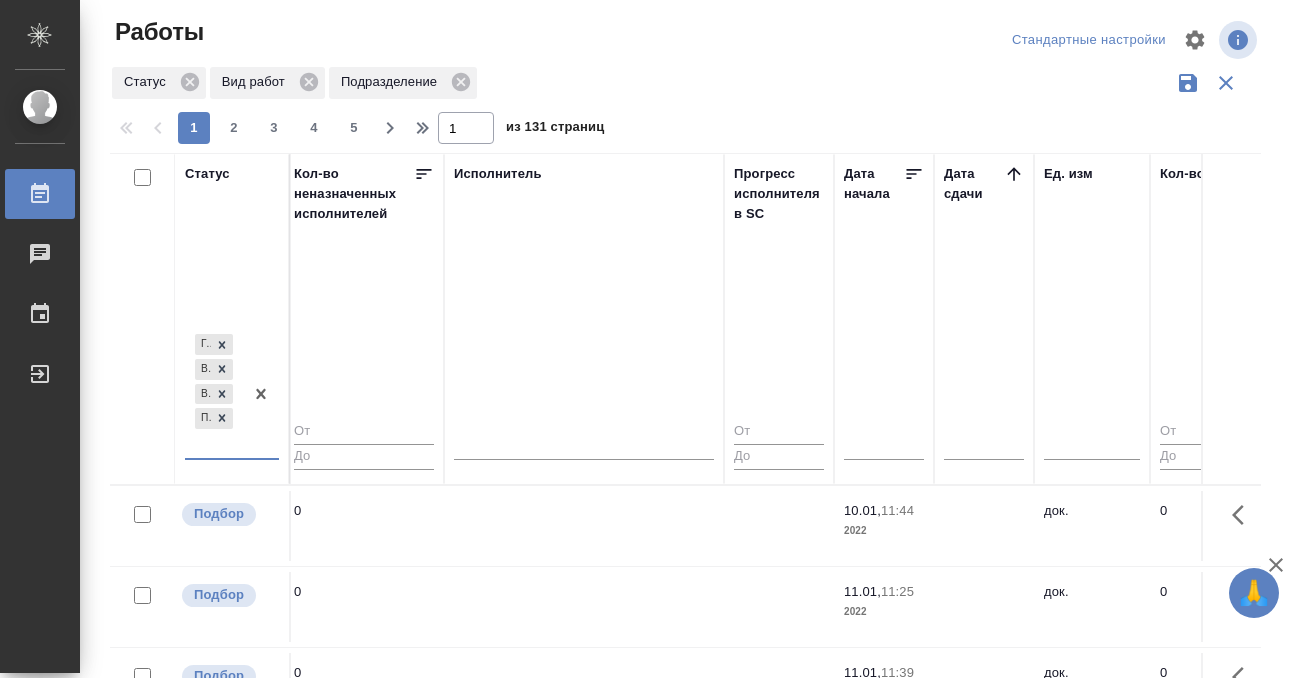 scroll, scrollTop: 0, scrollLeft: 1236, axis: horizontal 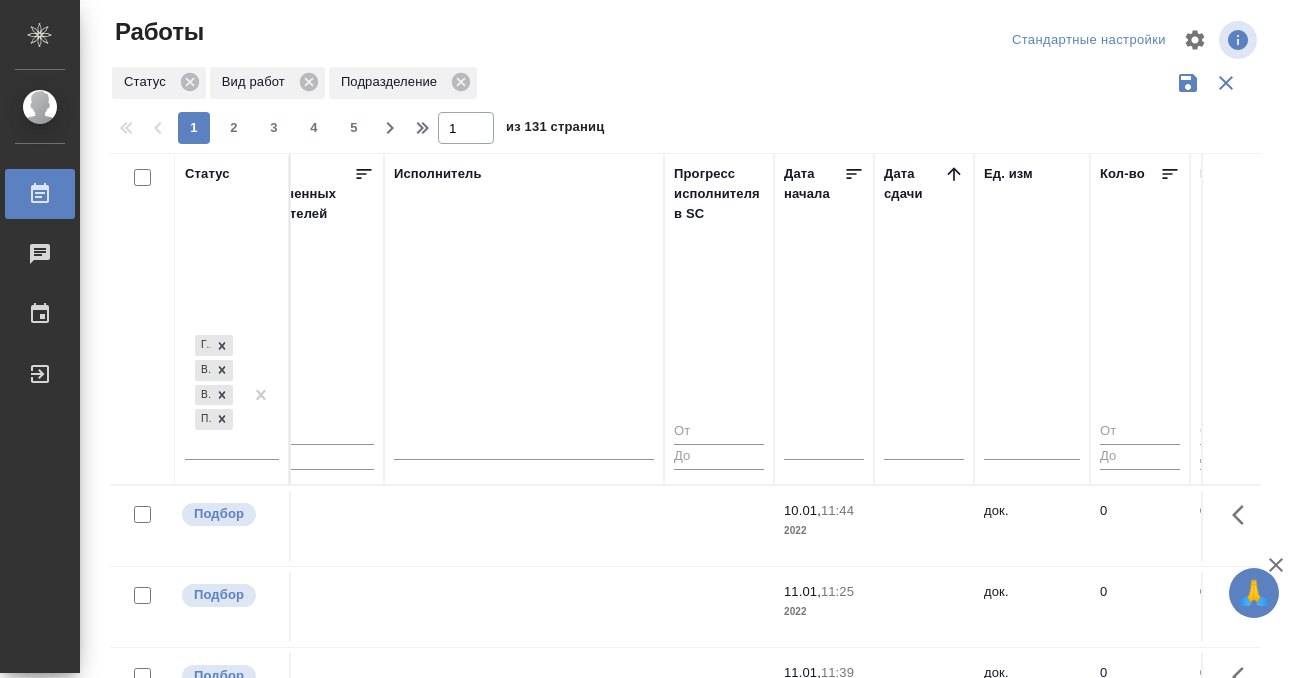 click 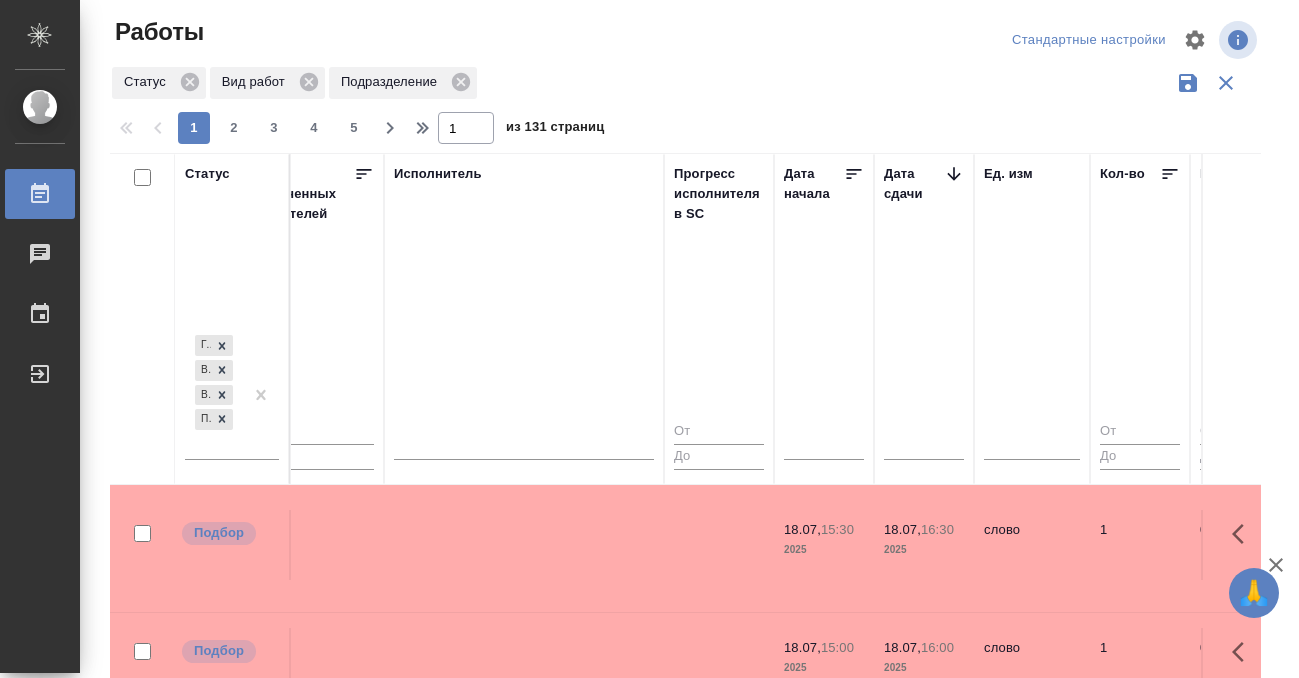 scroll, scrollTop: 517, scrollLeft: 1236, axis: both 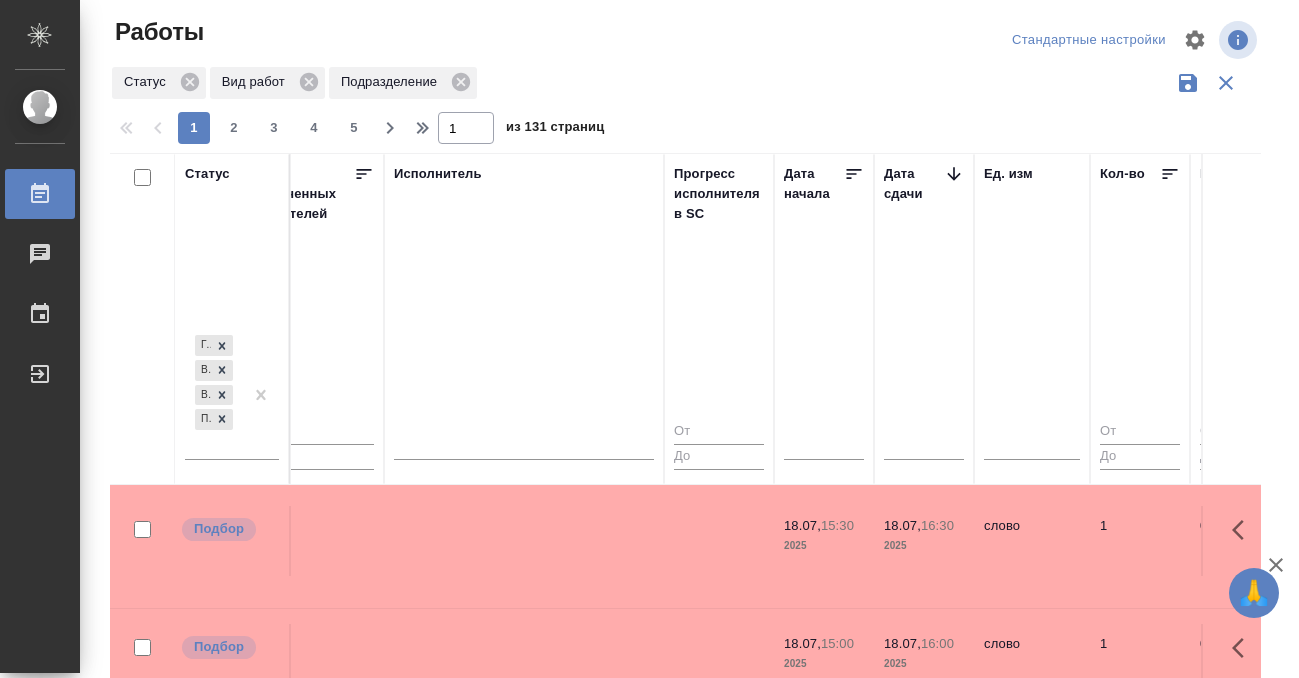 click at bounding box center (524, 19) 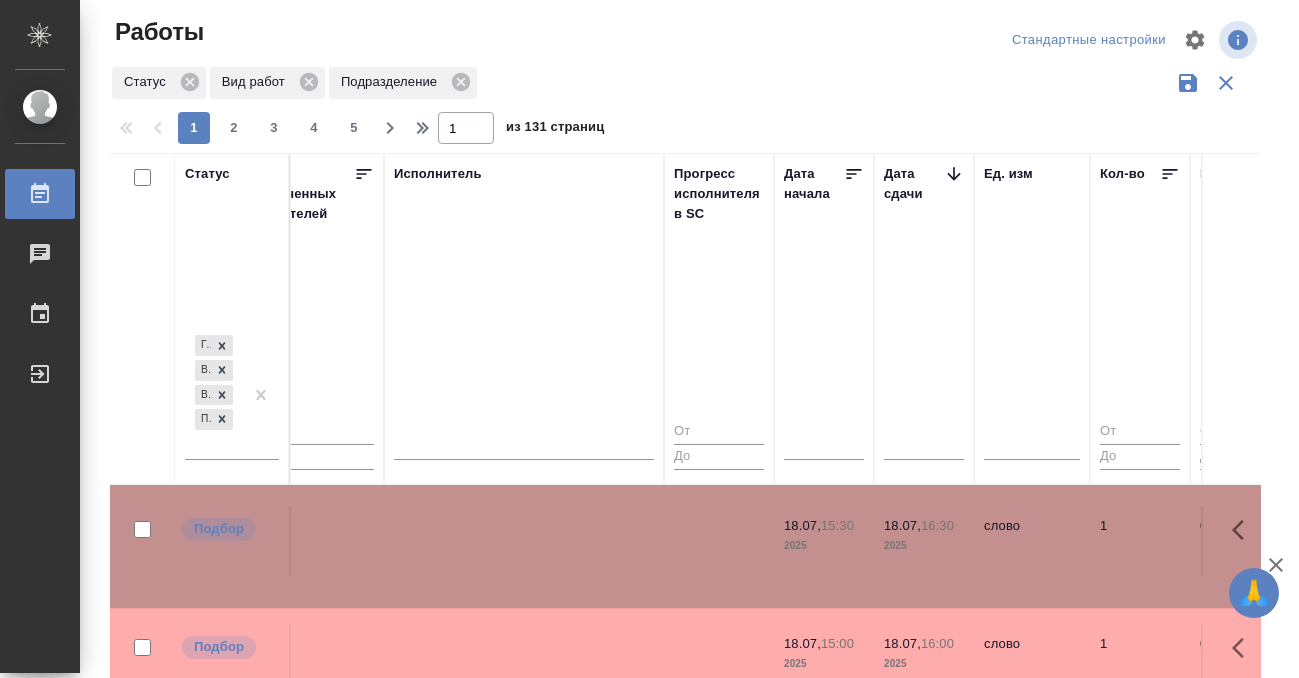 click at bounding box center (524, 19) 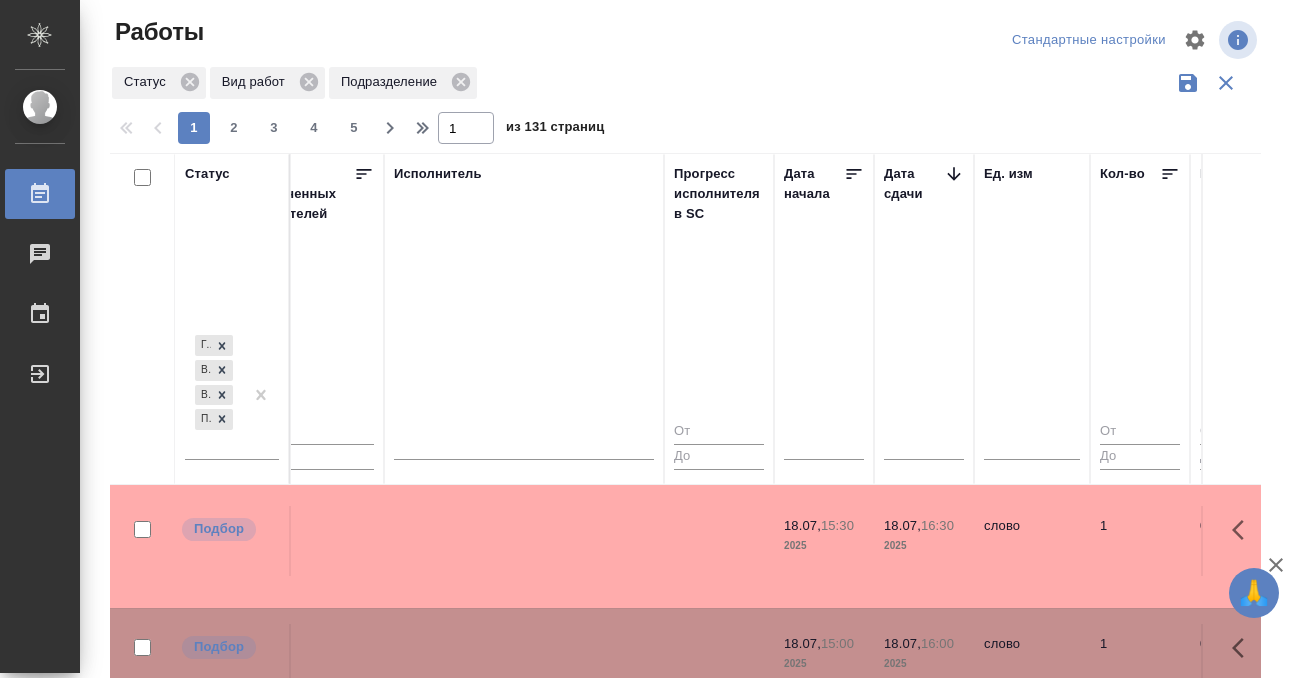 scroll, scrollTop: 597, scrollLeft: 1236, axis: both 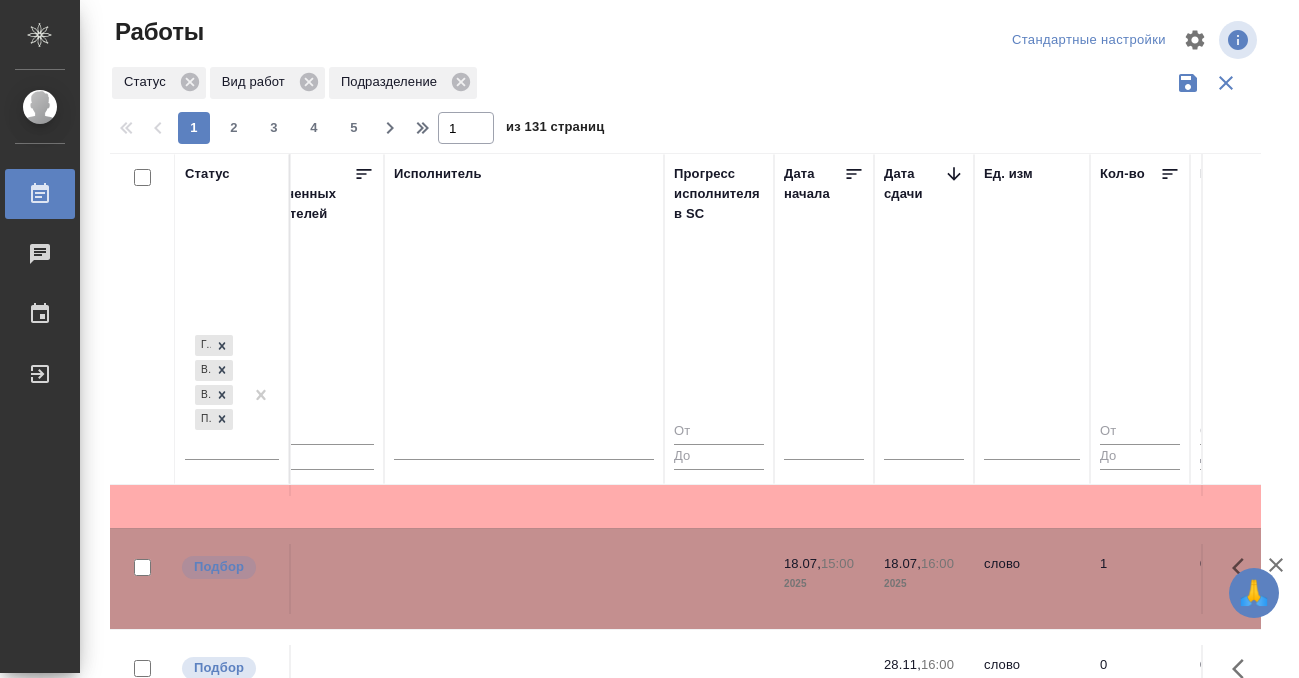 click at bounding box center (524, -61) 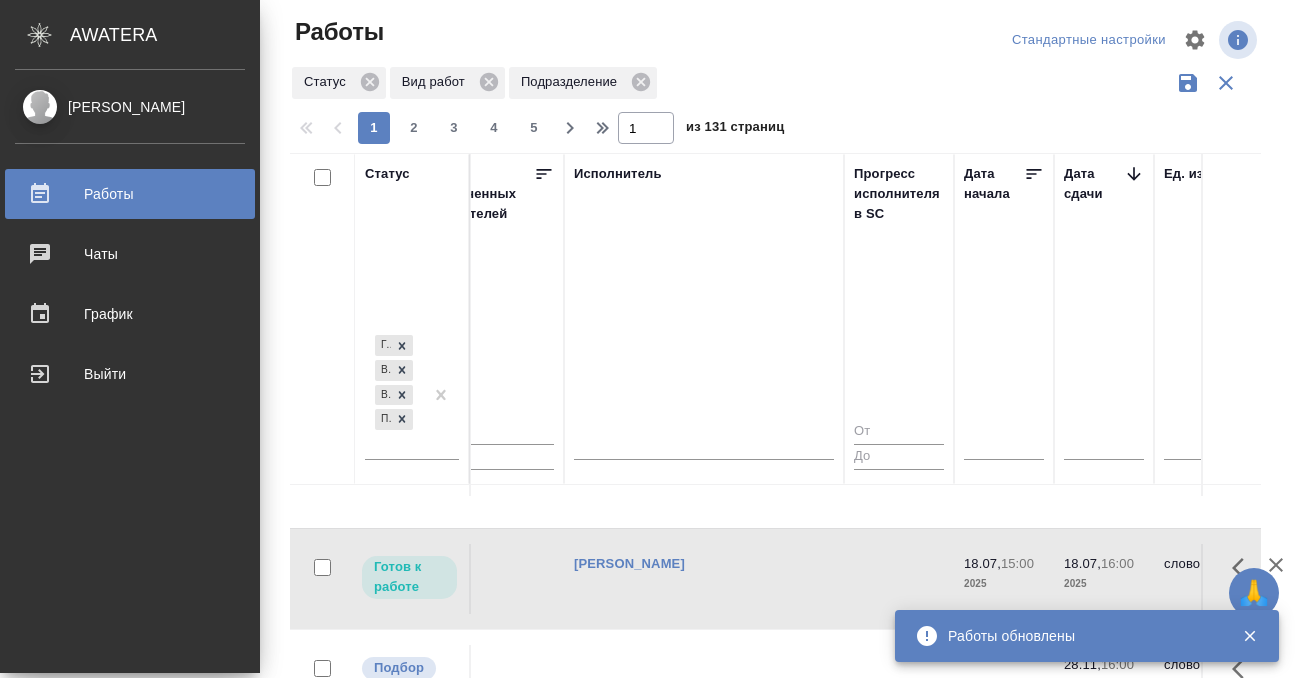 click on "Работы" at bounding box center [130, 194] 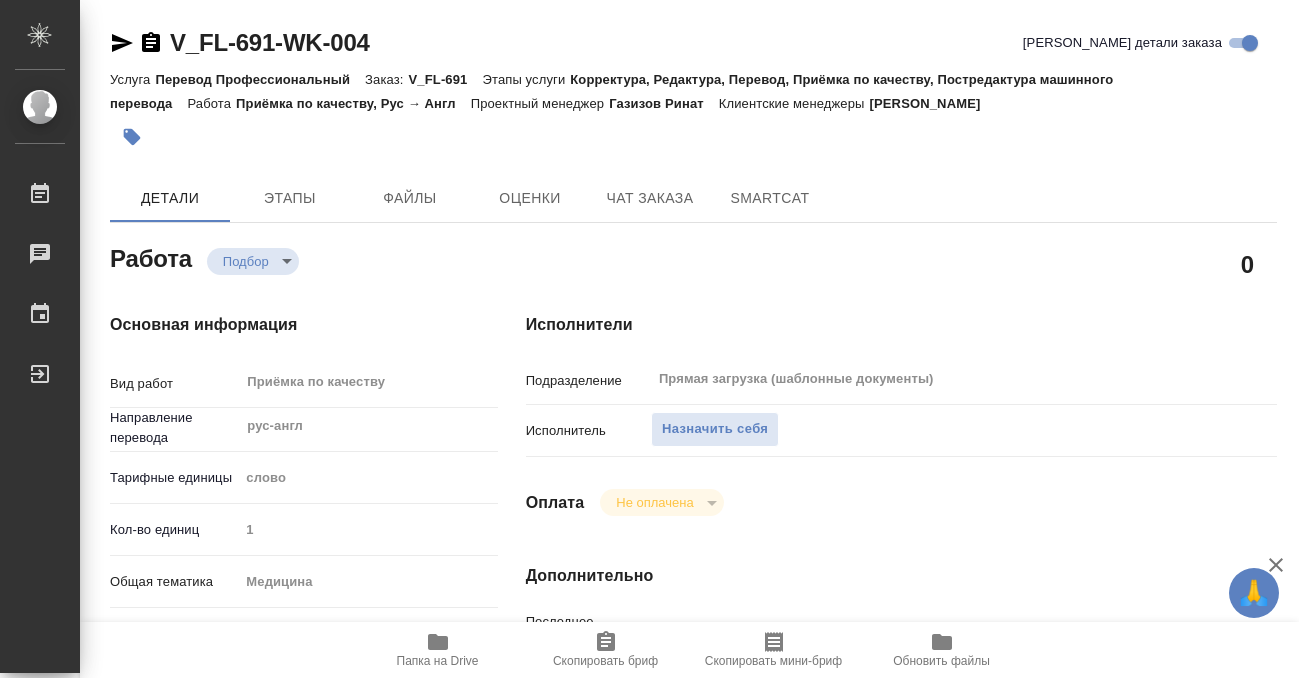 scroll, scrollTop: 0, scrollLeft: 0, axis: both 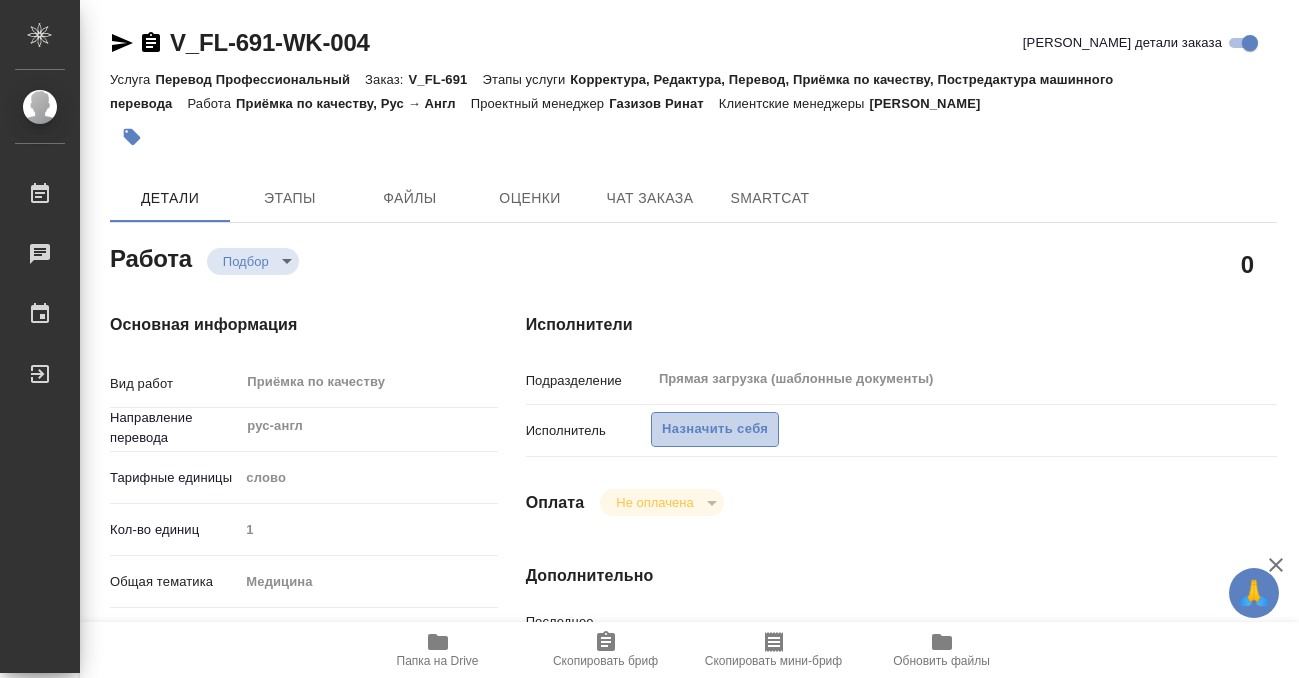 click on "Назначить себя" at bounding box center [715, 429] 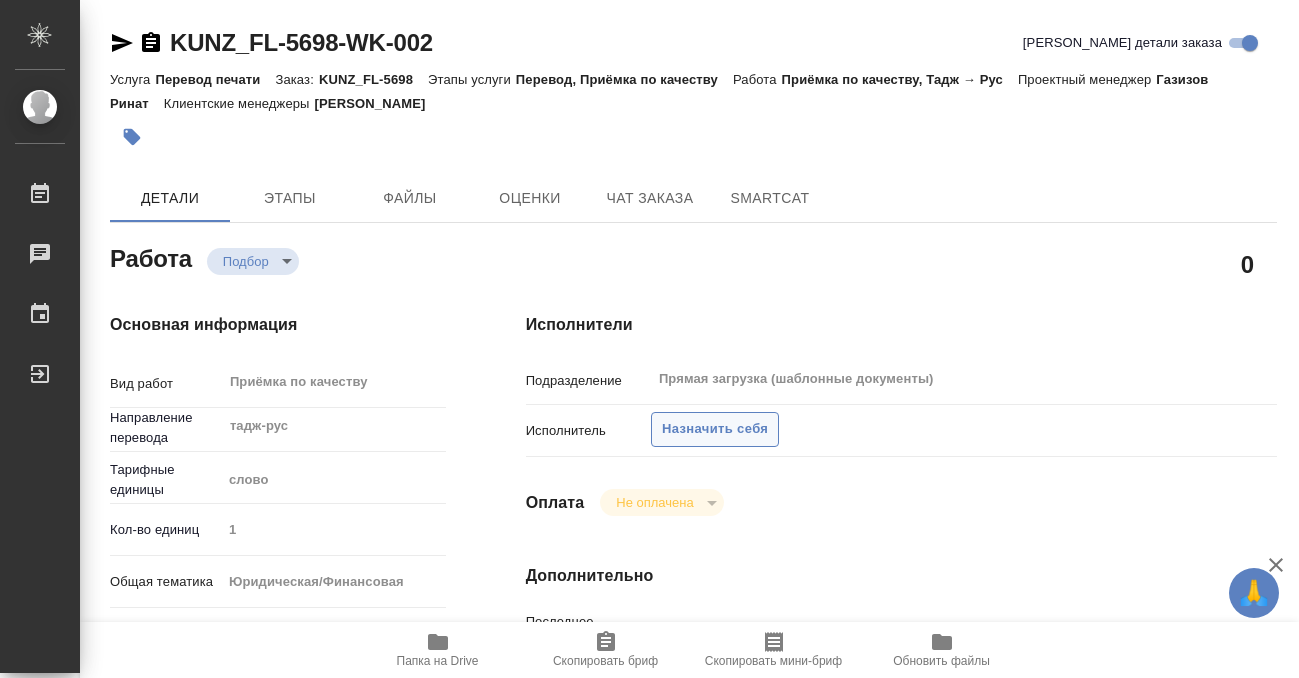 click on "Назначить себя" at bounding box center [715, 429] 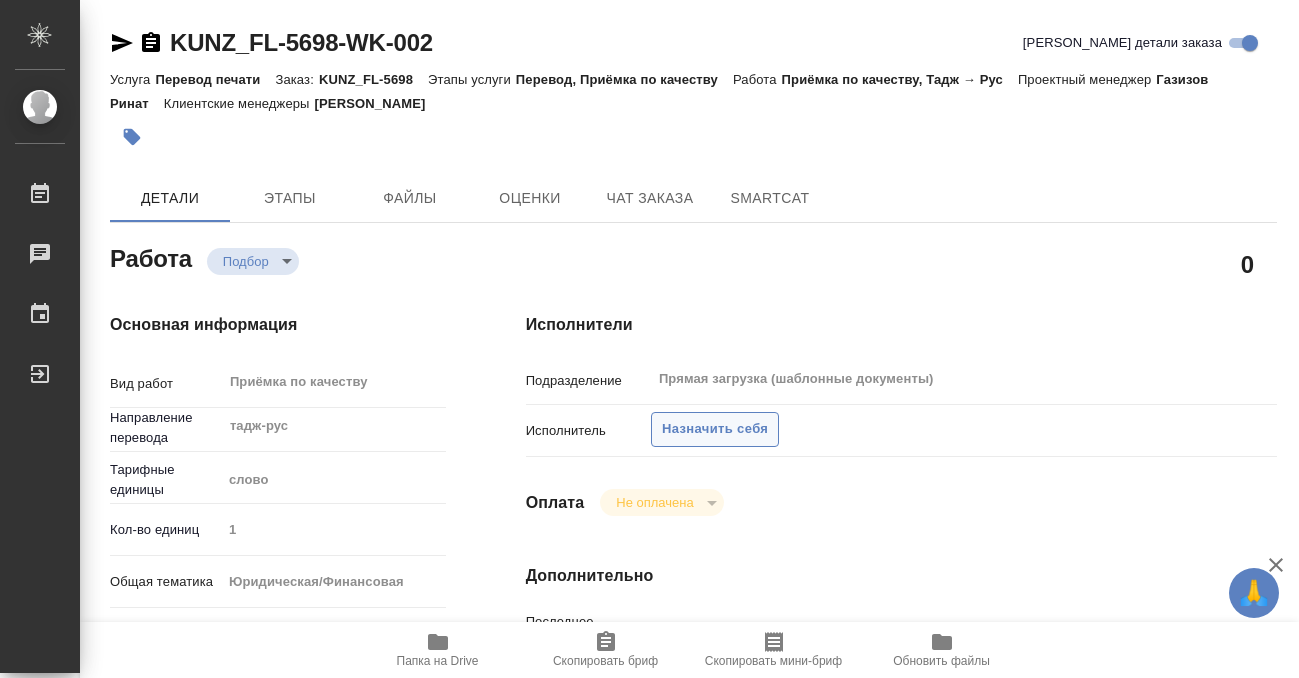 scroll, scrollTop: 0, scrollLeft: 0, axis: both 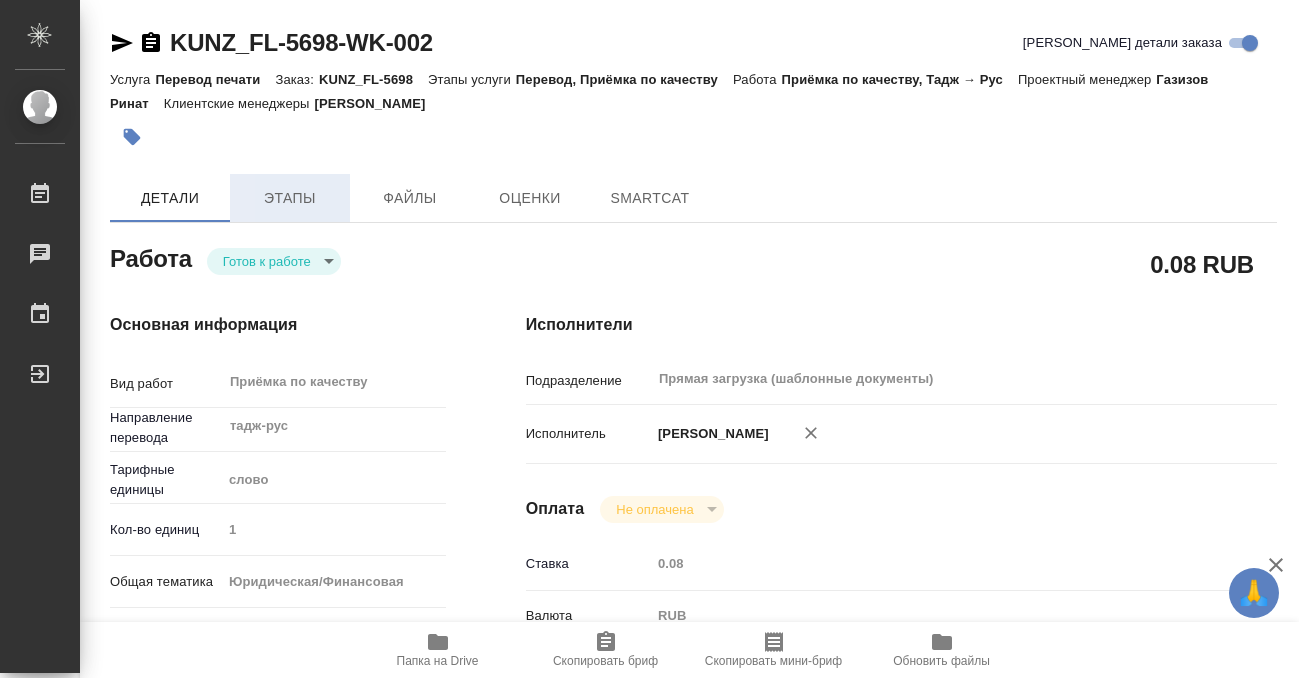 click on "Этапы" at bounding box center (290, 198) 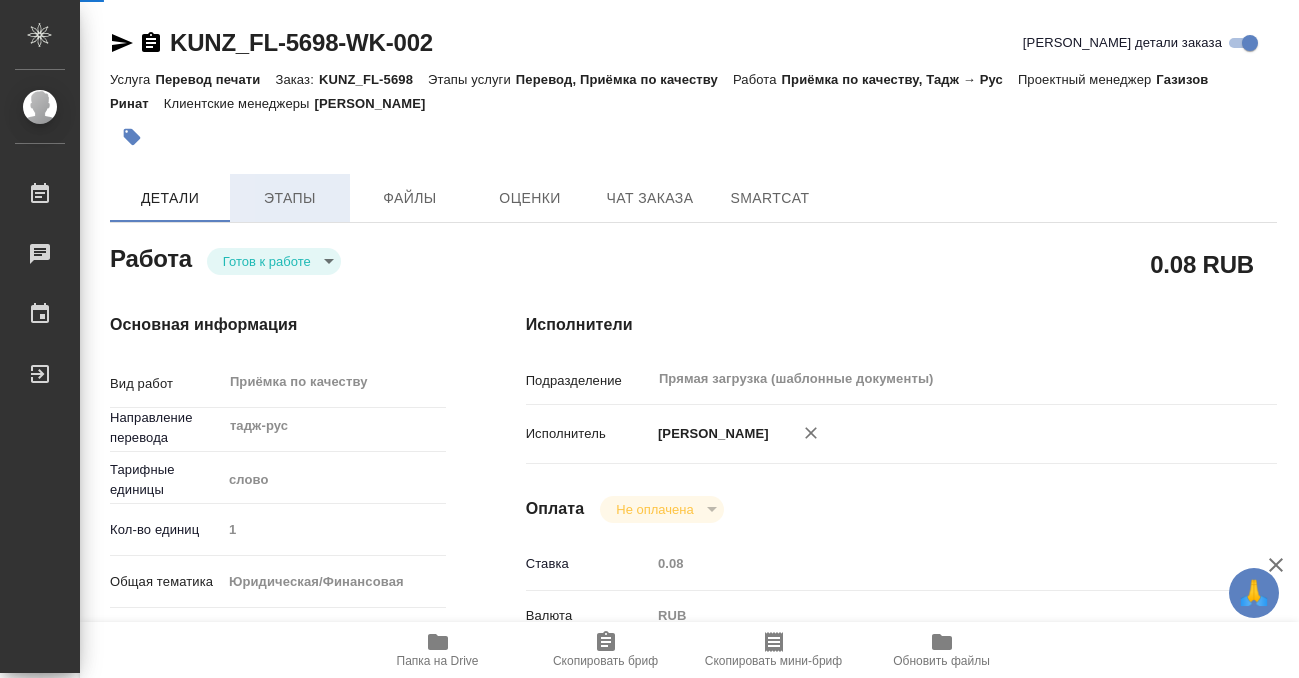 type on "x" 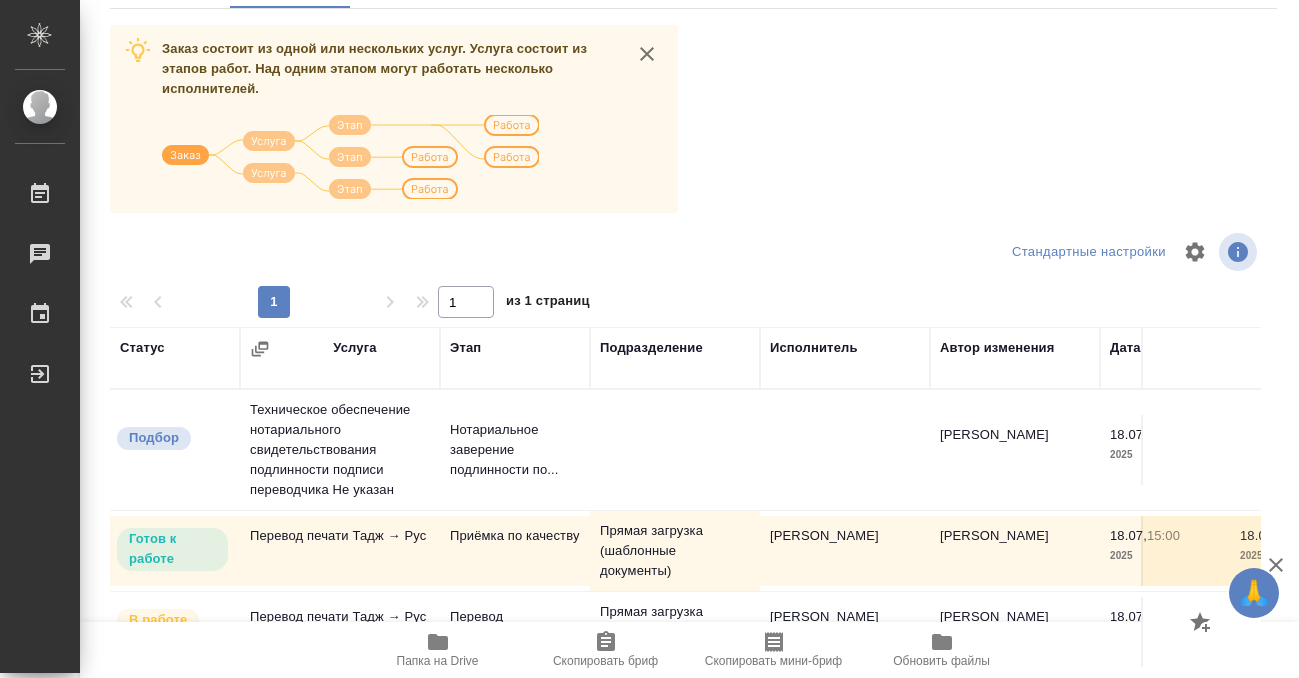 scroll, scrollTop: 0, scrollLeft: 0, axis: both 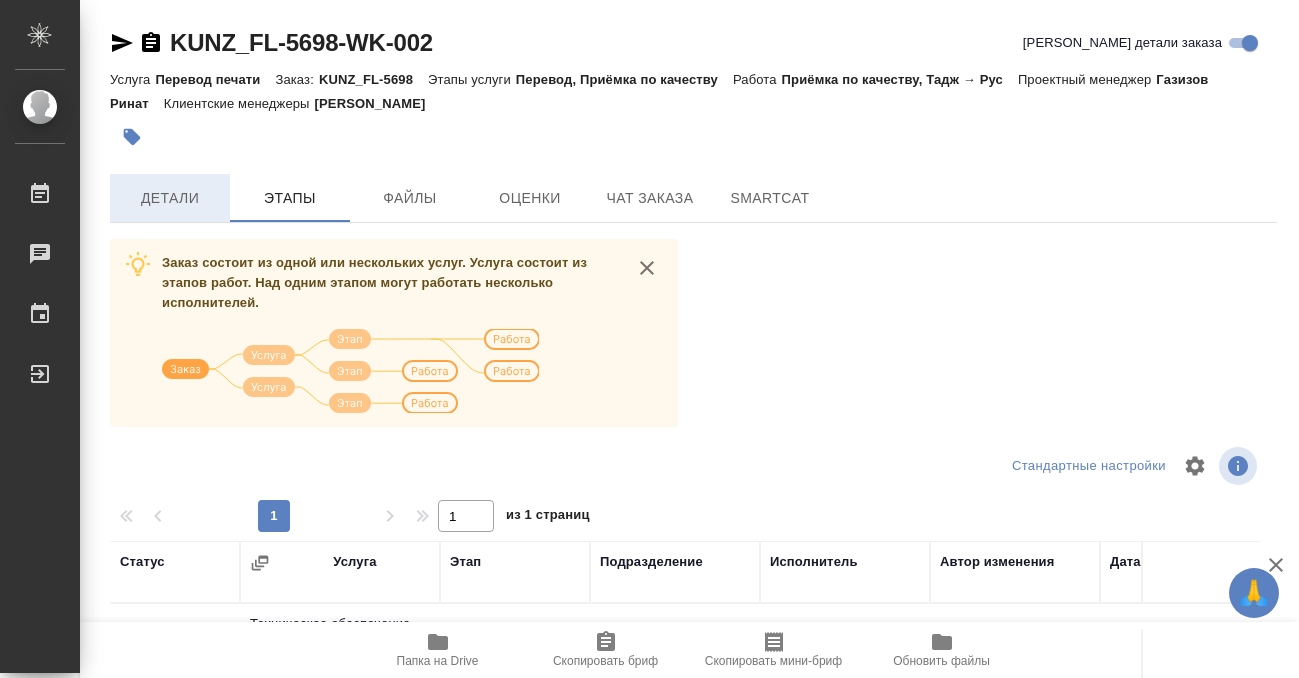 click on "Детали" at bounding box center (170, 198) 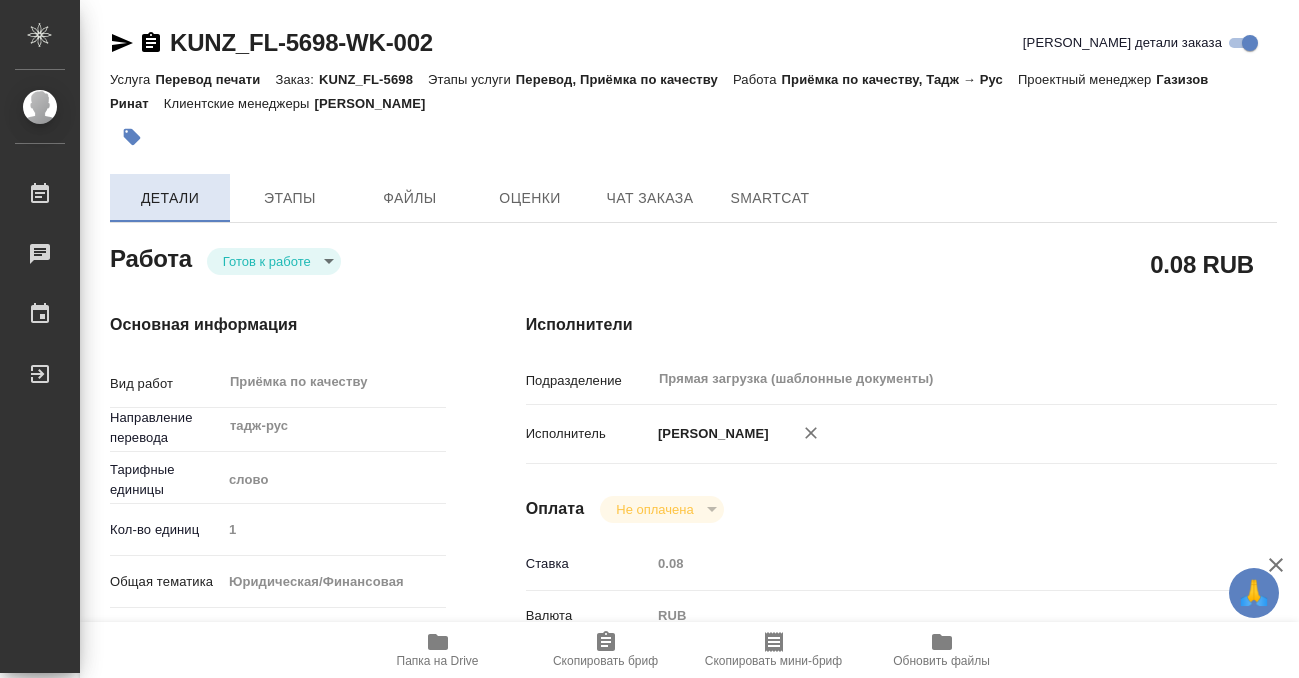 type on "x" 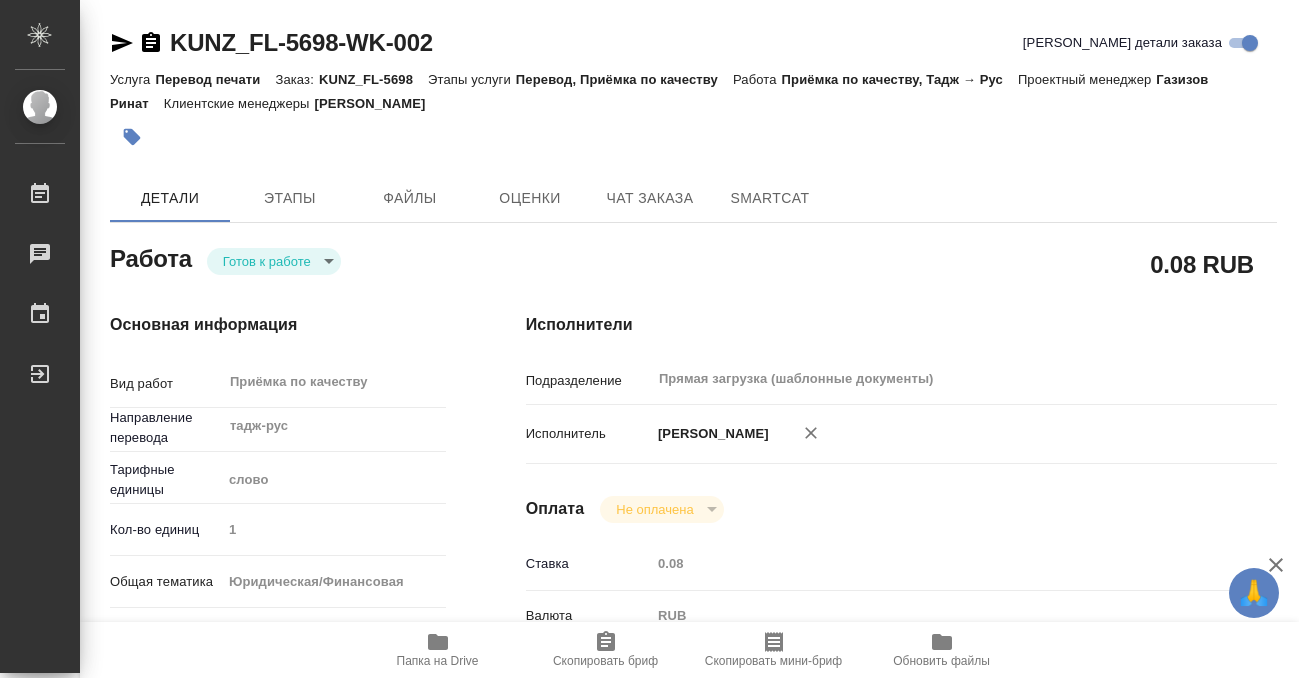 click at bounding box center (499, 137) 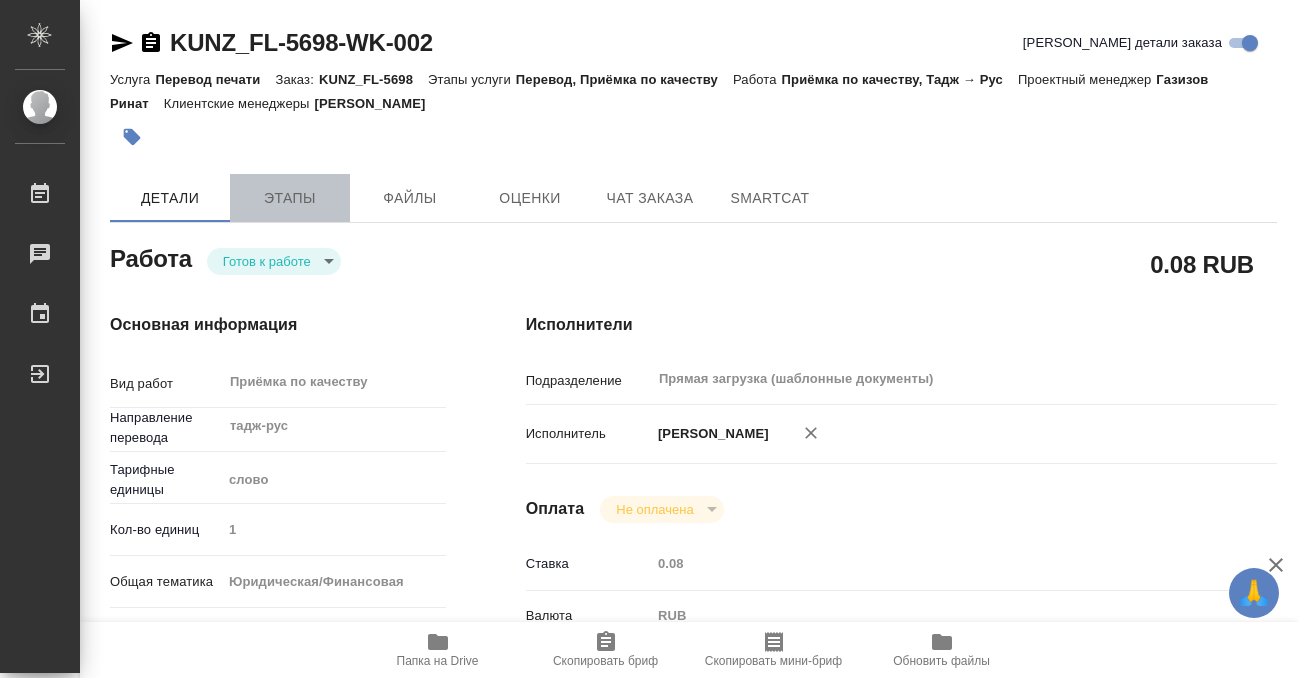 click on "Этапы" at bounding box center (290, 198) 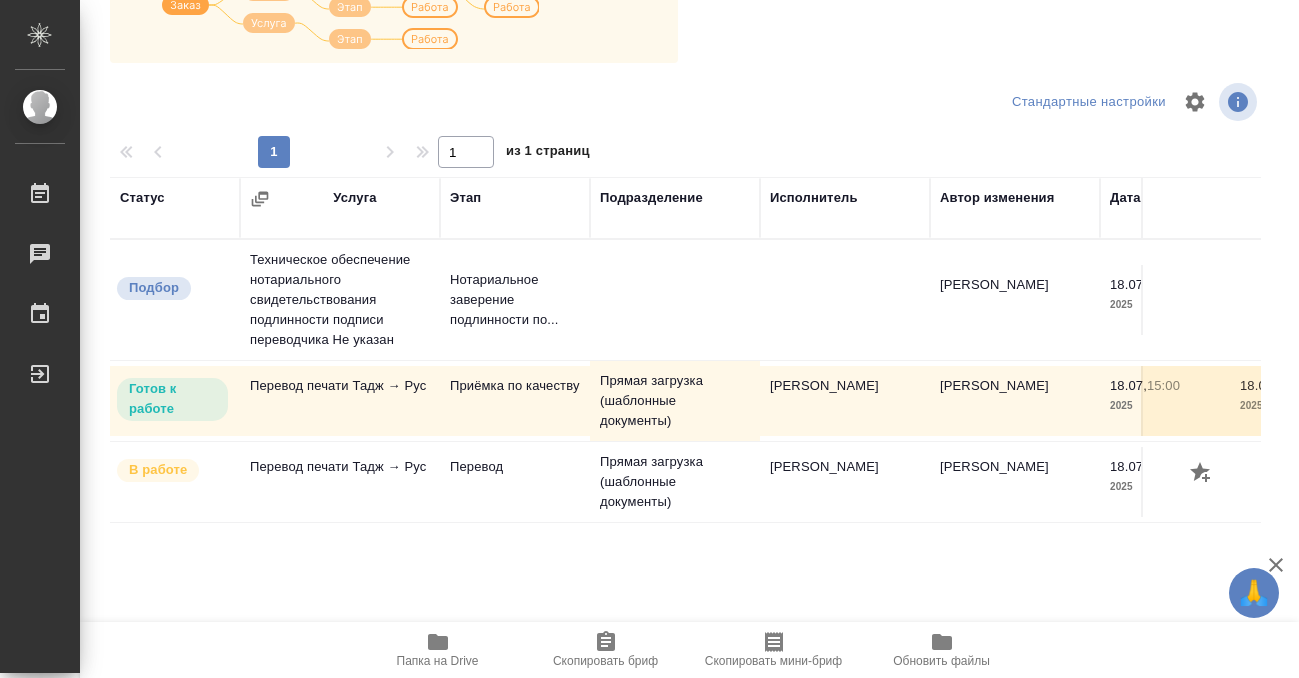 scroll, scrollTop: 0, scrollLeft: 0, axis: both 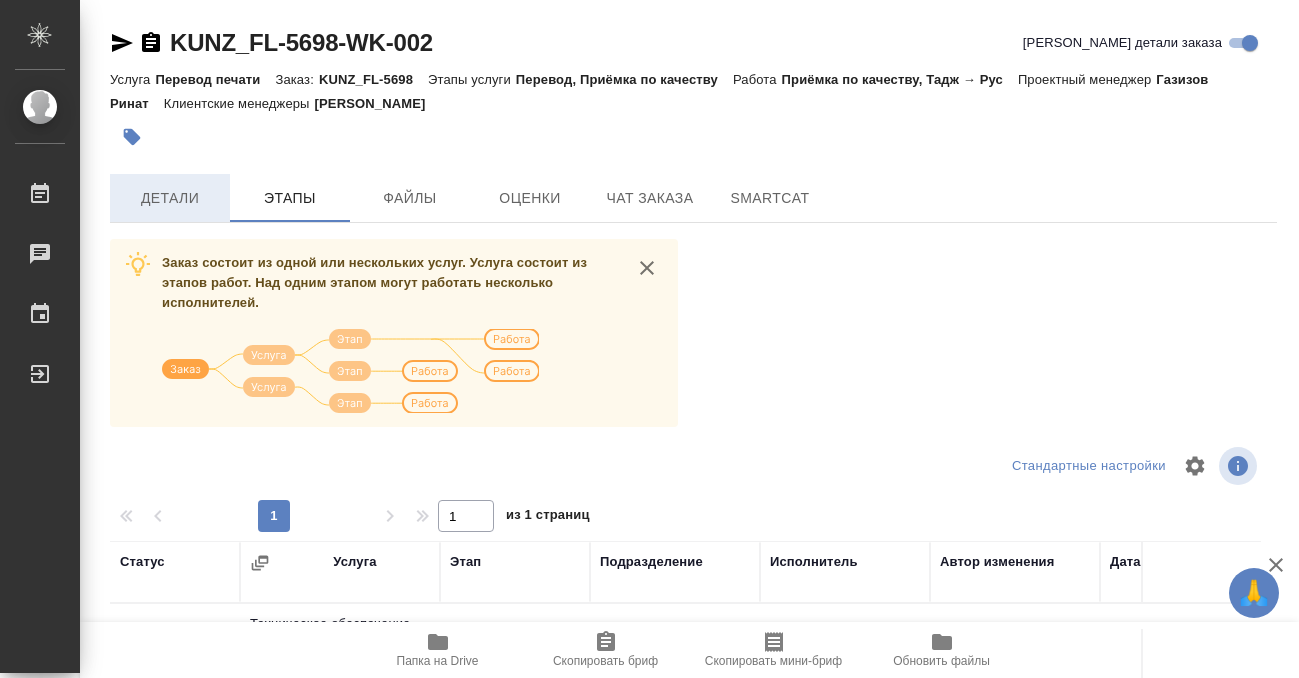 click on "Детали" at bounding box center [170, 198] 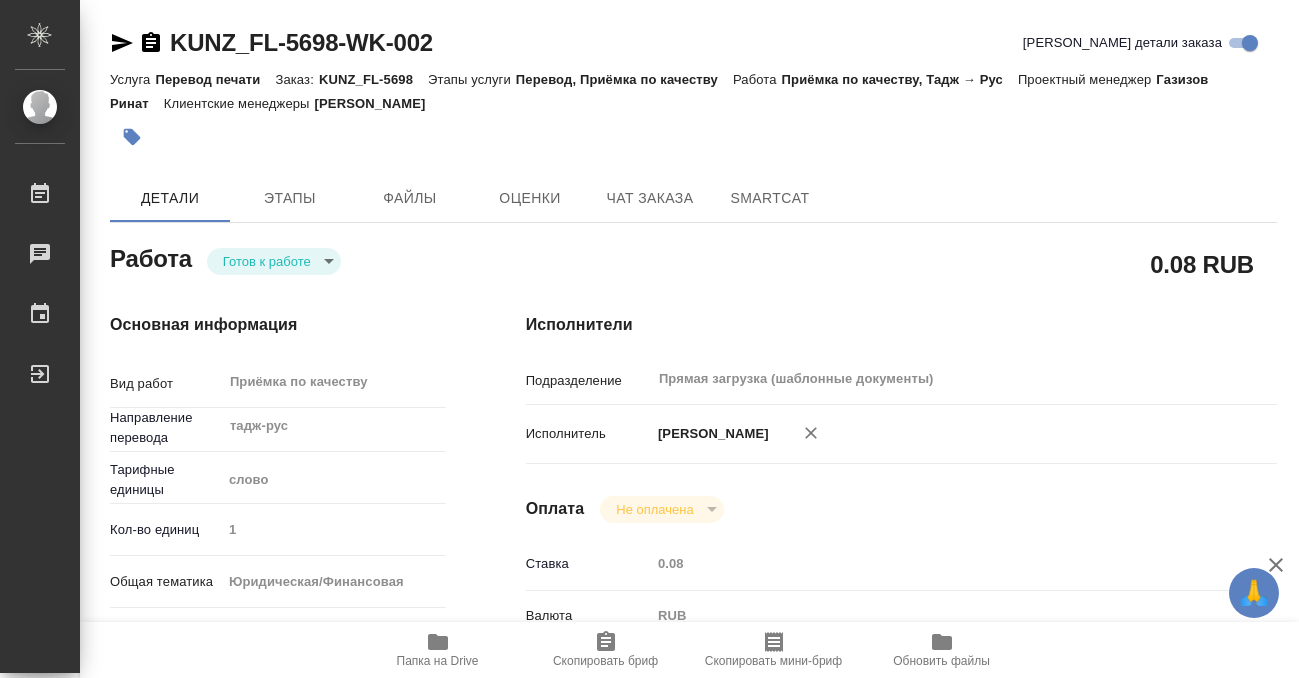type on "x" 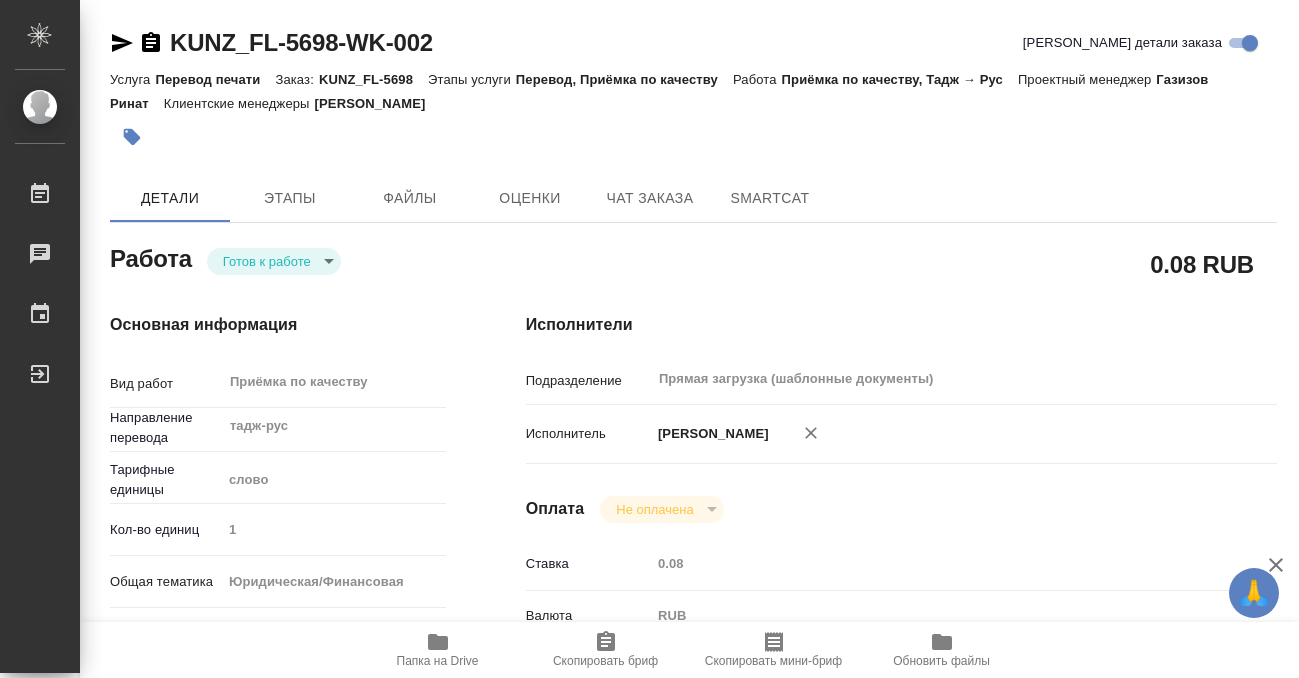 type on "x" 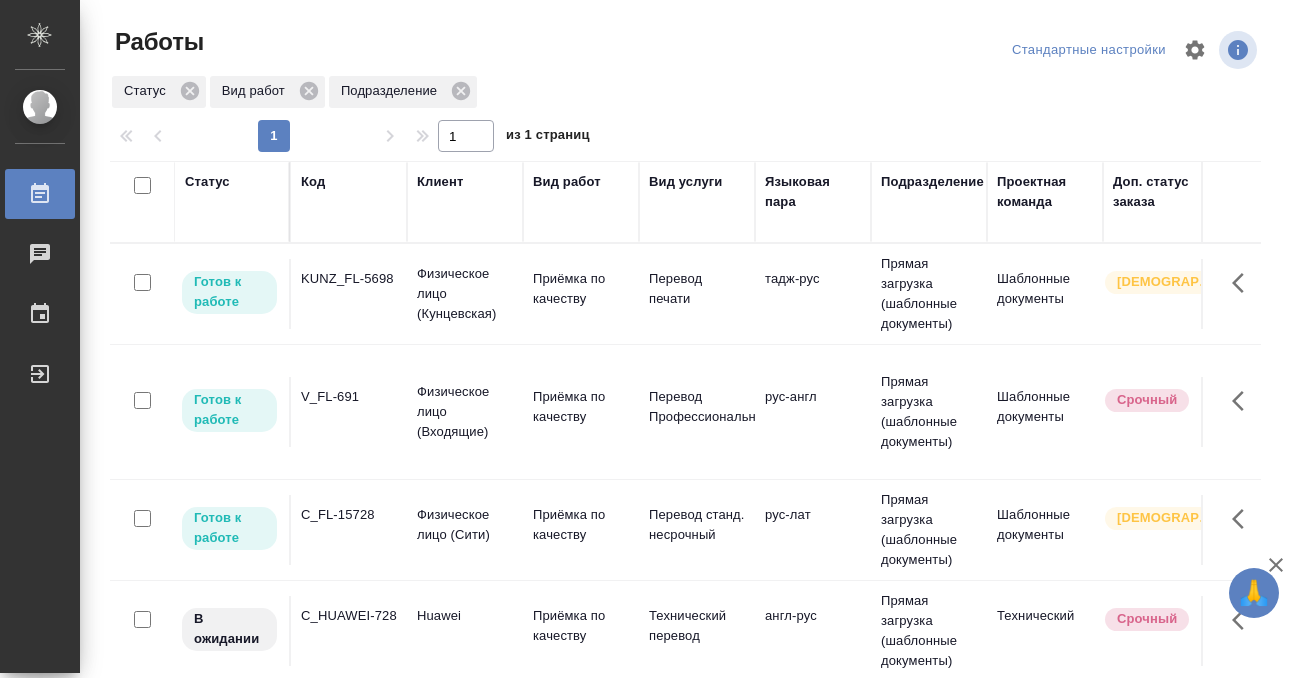 scroll, scrollTop: 0, scrollLeft: 0, axis: both 